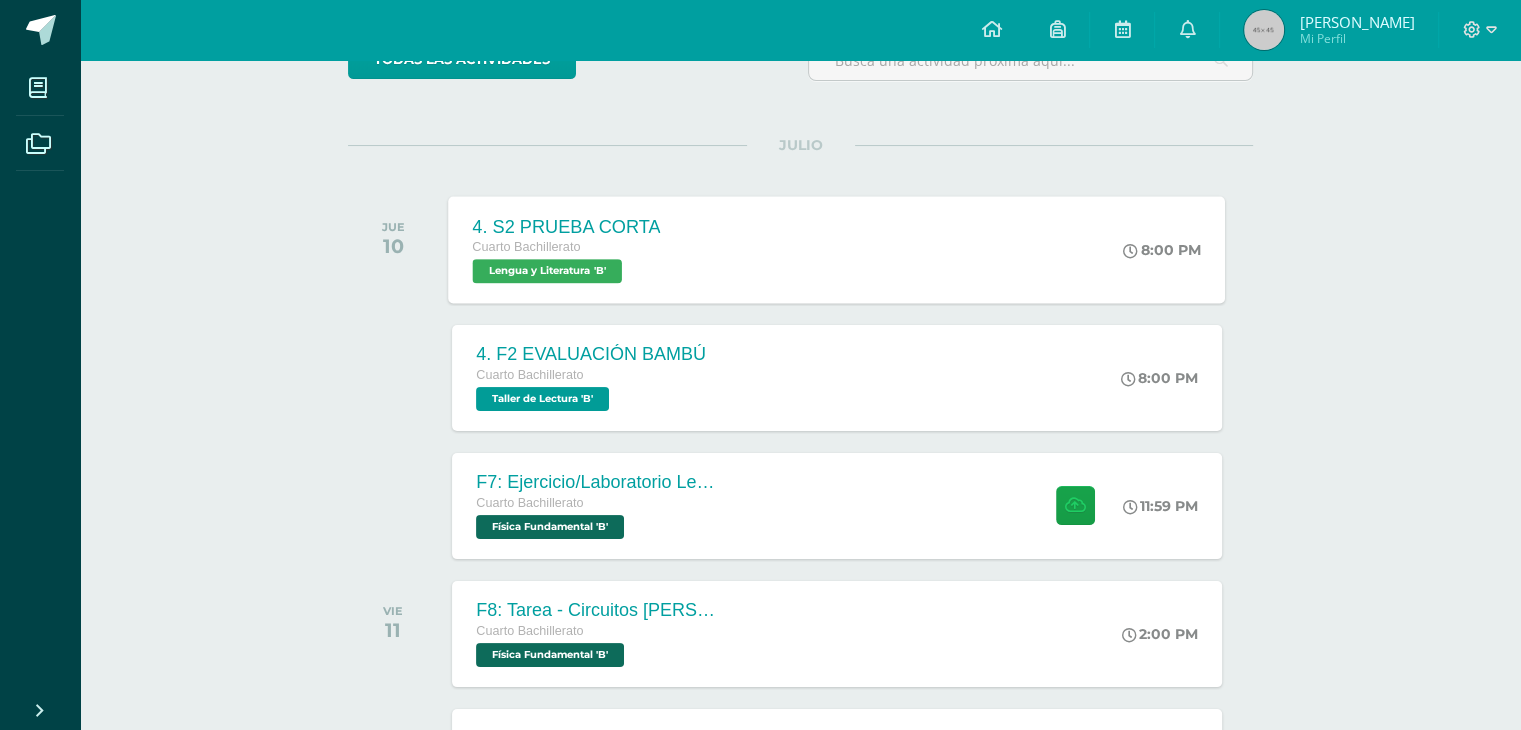 scroll, scrollTop: 200, scrollLeft: 0, axis: vertical 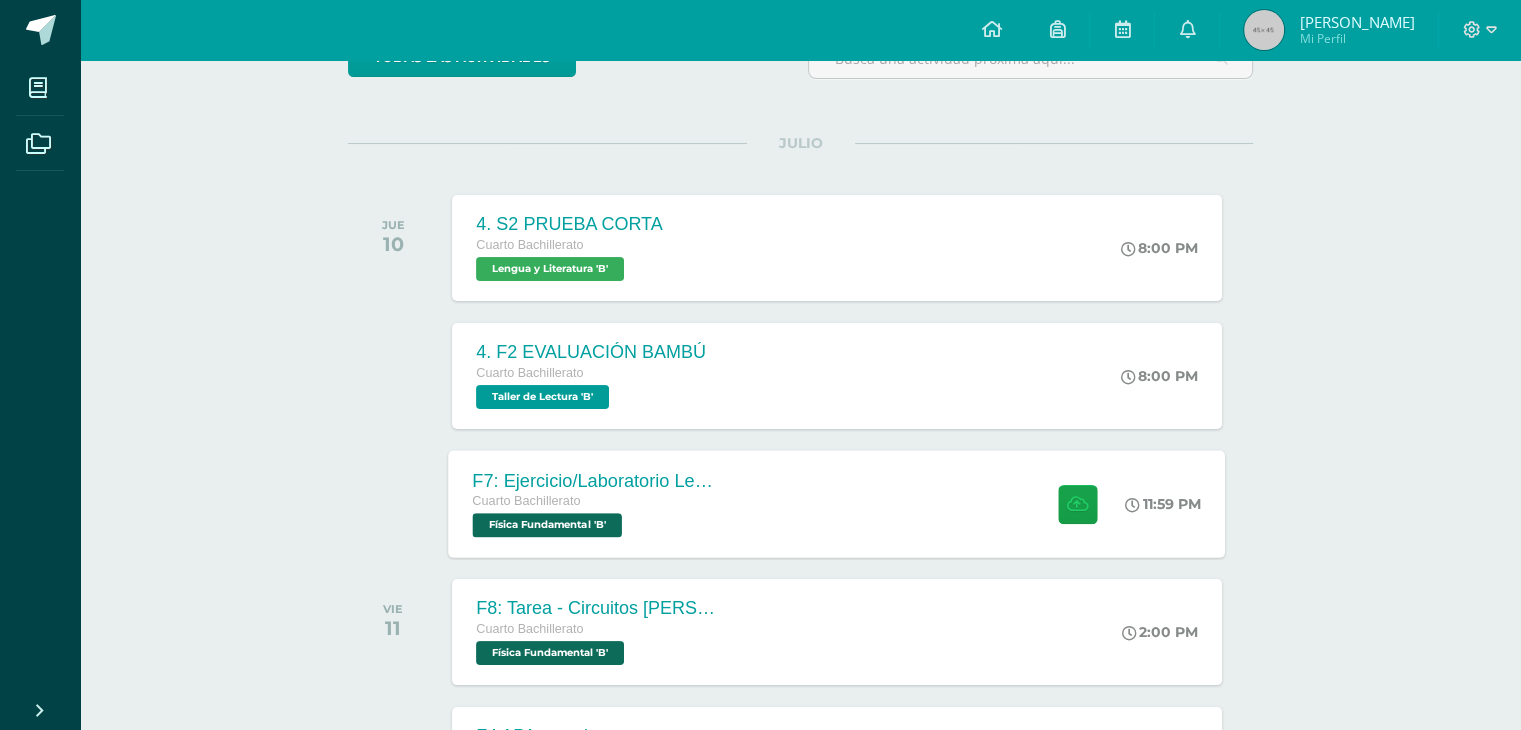 click on "F7: Ejercicio/Laboratorio Ley de Ohm" at bounding box center (594, 480) 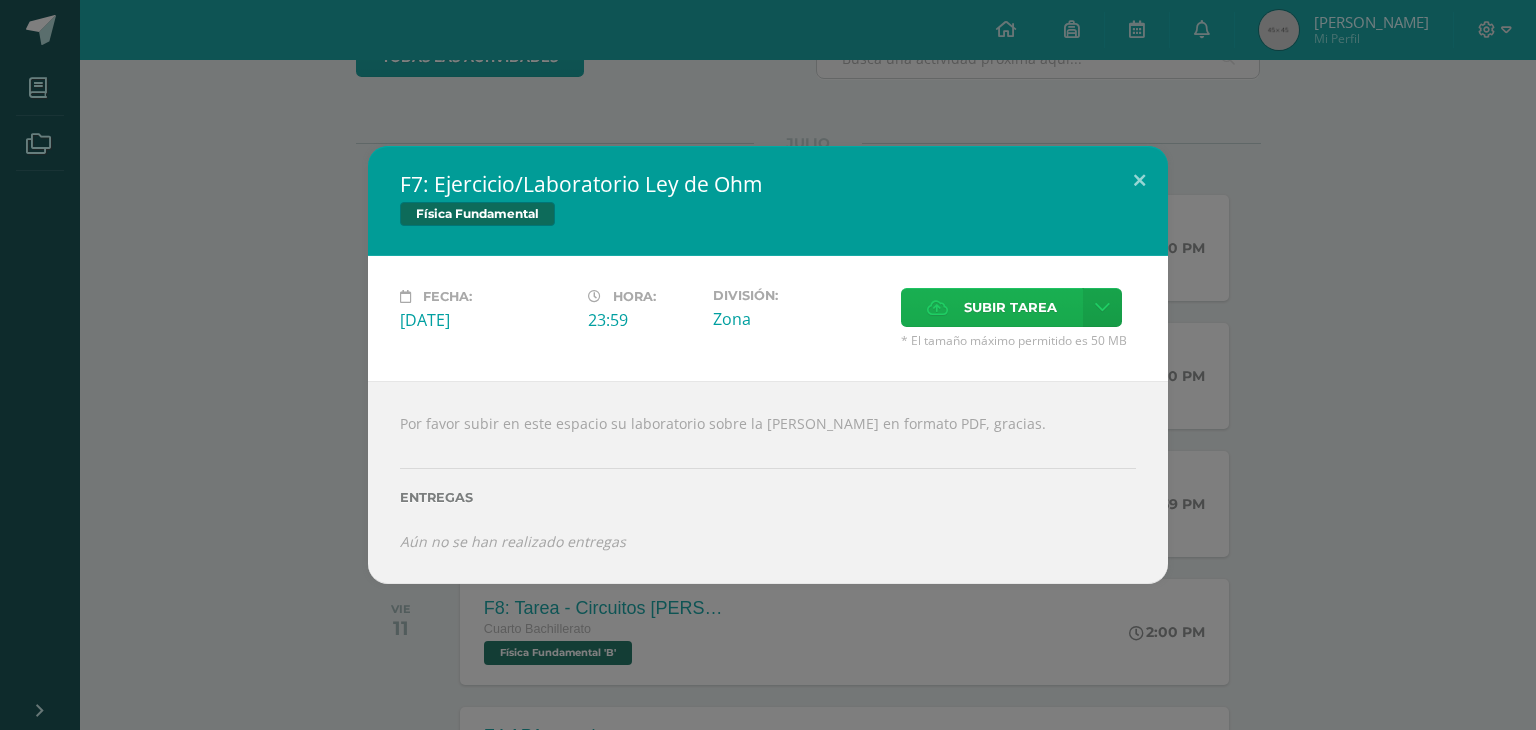 click on "Subir tarea" at bounding box center (1010, 307) 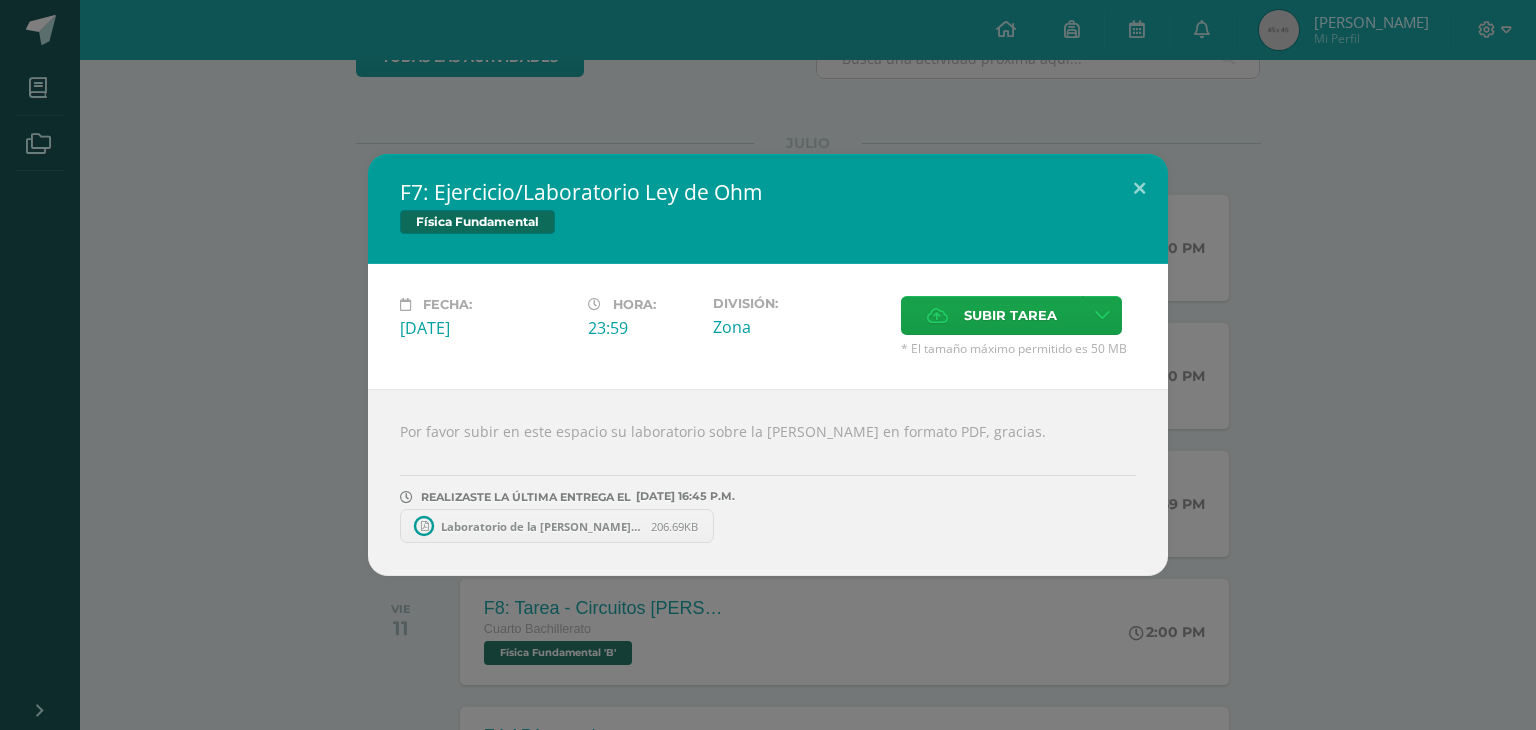 click on "F7: Ejercicio/Laboratorio Ley de Ohm
Física Fundamental
Fecha:
Jueves 10 de Julio
Hora:
23:59
División:" at bounding box center [768, 365] 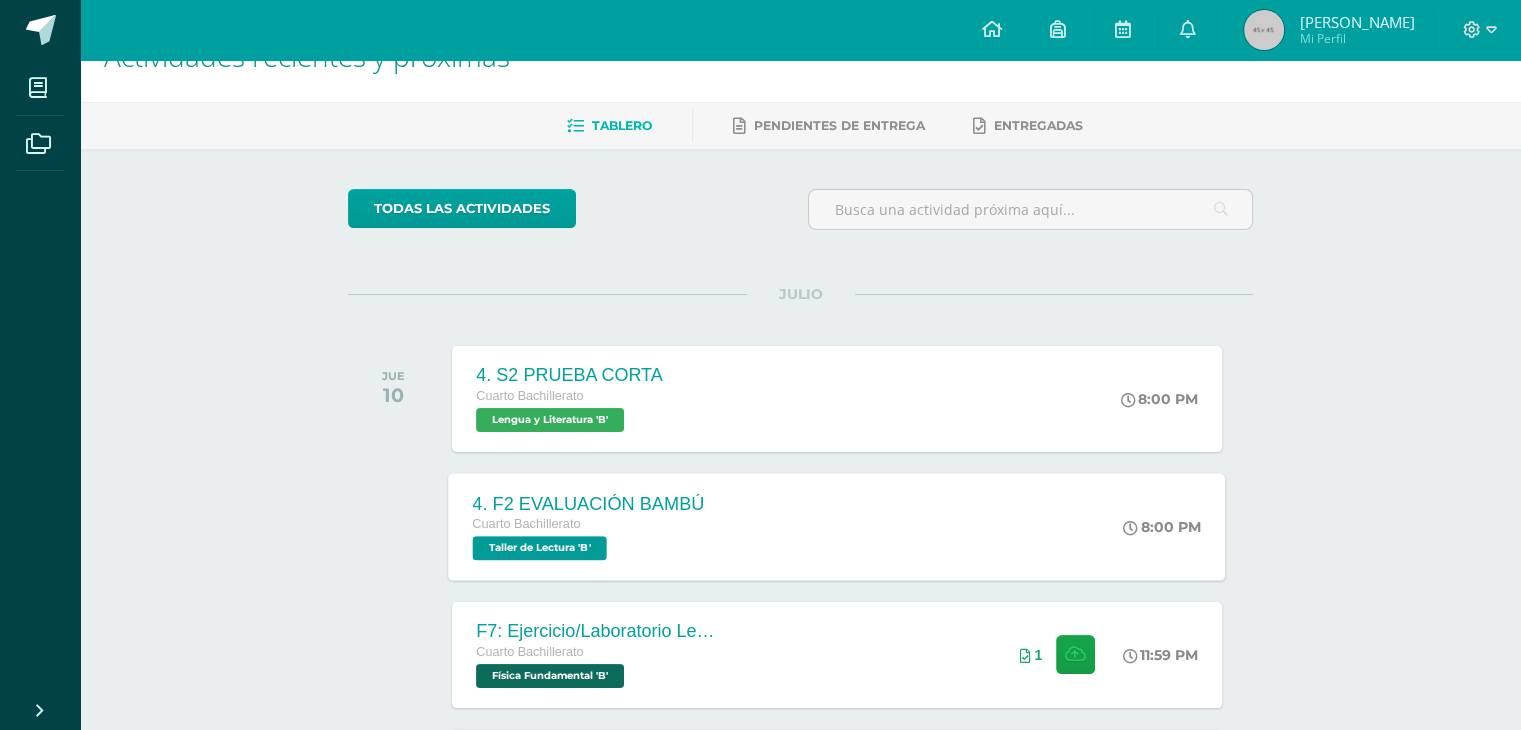 scroll, scrollTop: 0, scrollLeft: 0, axis: both 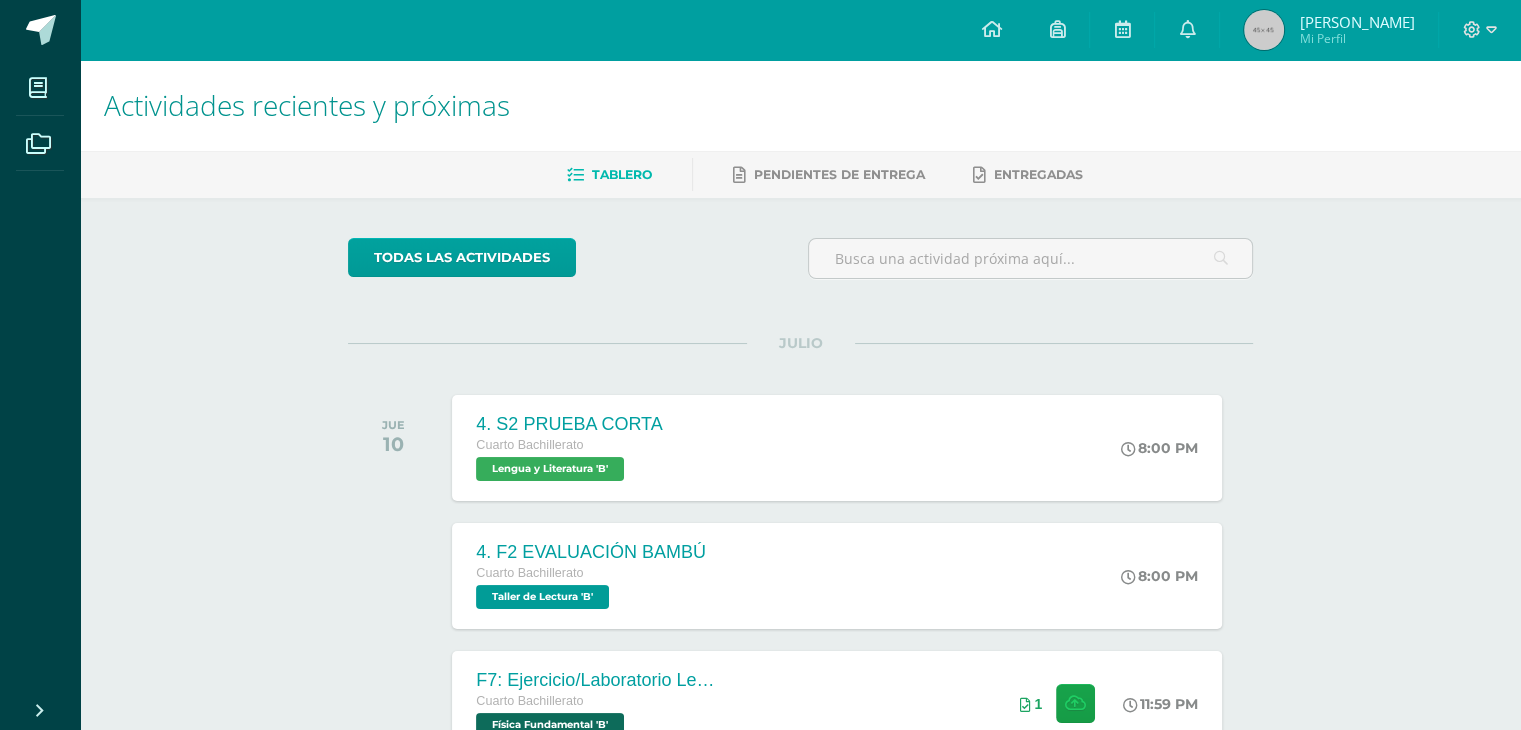 click on "Yharsy Maribel
Mi Perfil" at bounding box center (1329, 30) 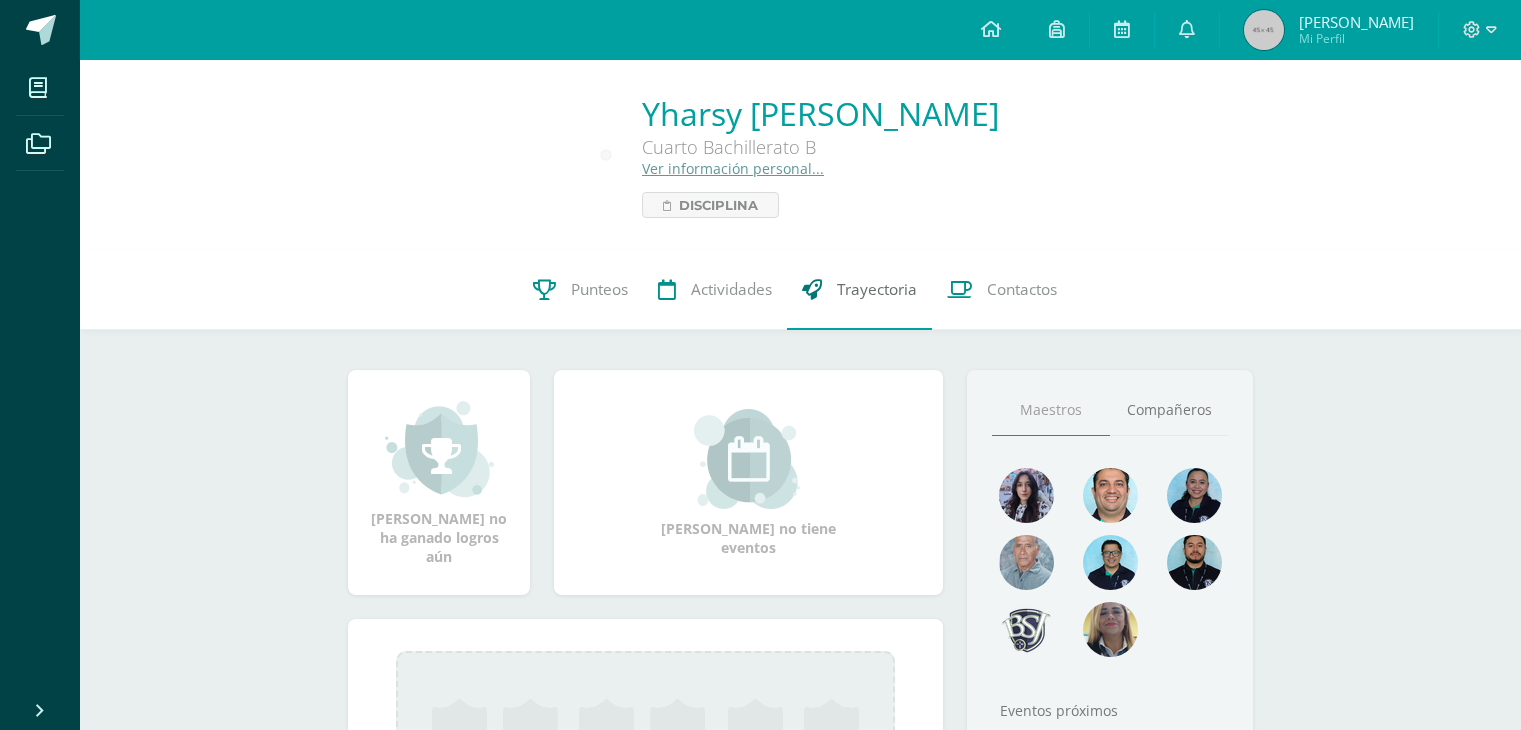 scroll, scrollTop: 0, scrollLeft: 0, axis: both 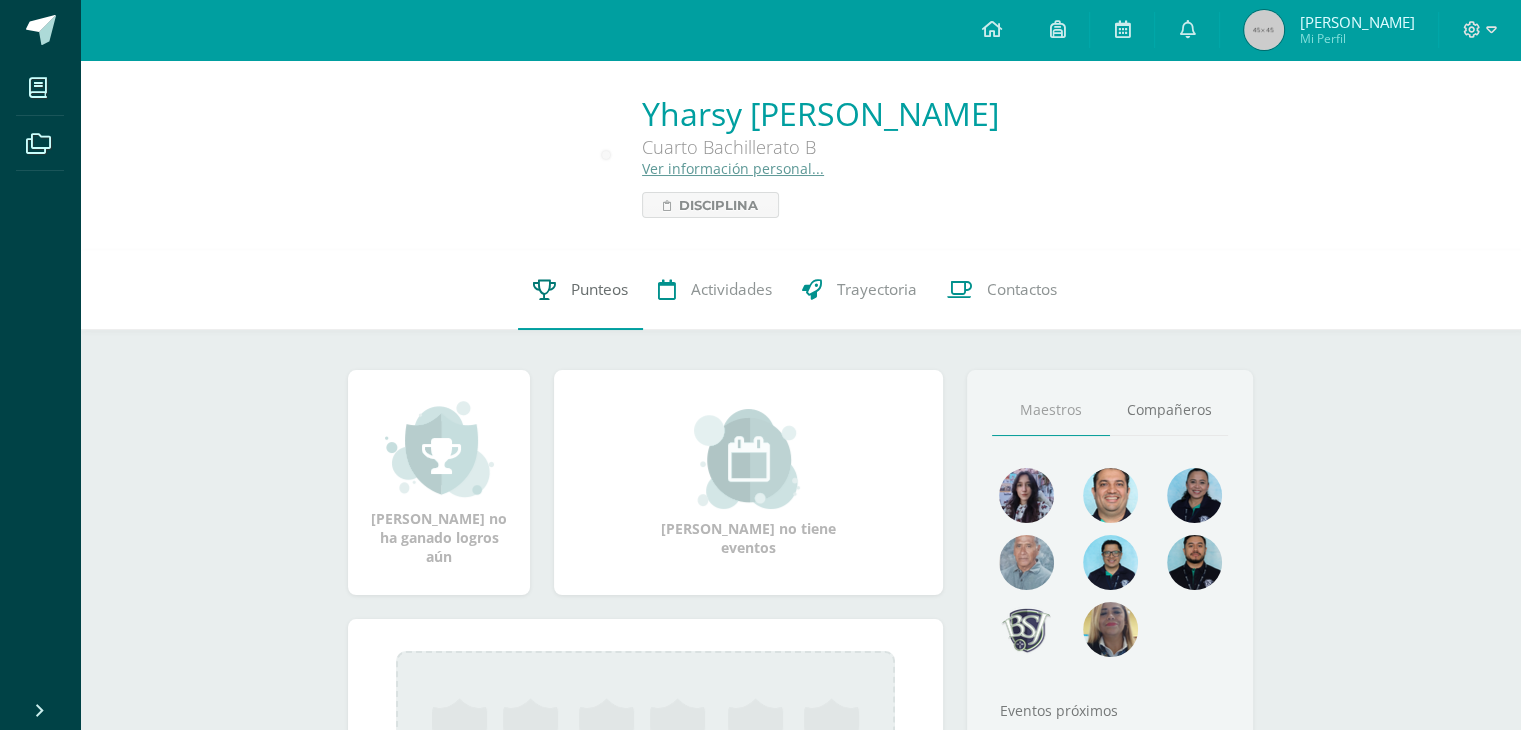 click on "Punteos" at bounding box center (580, 290) 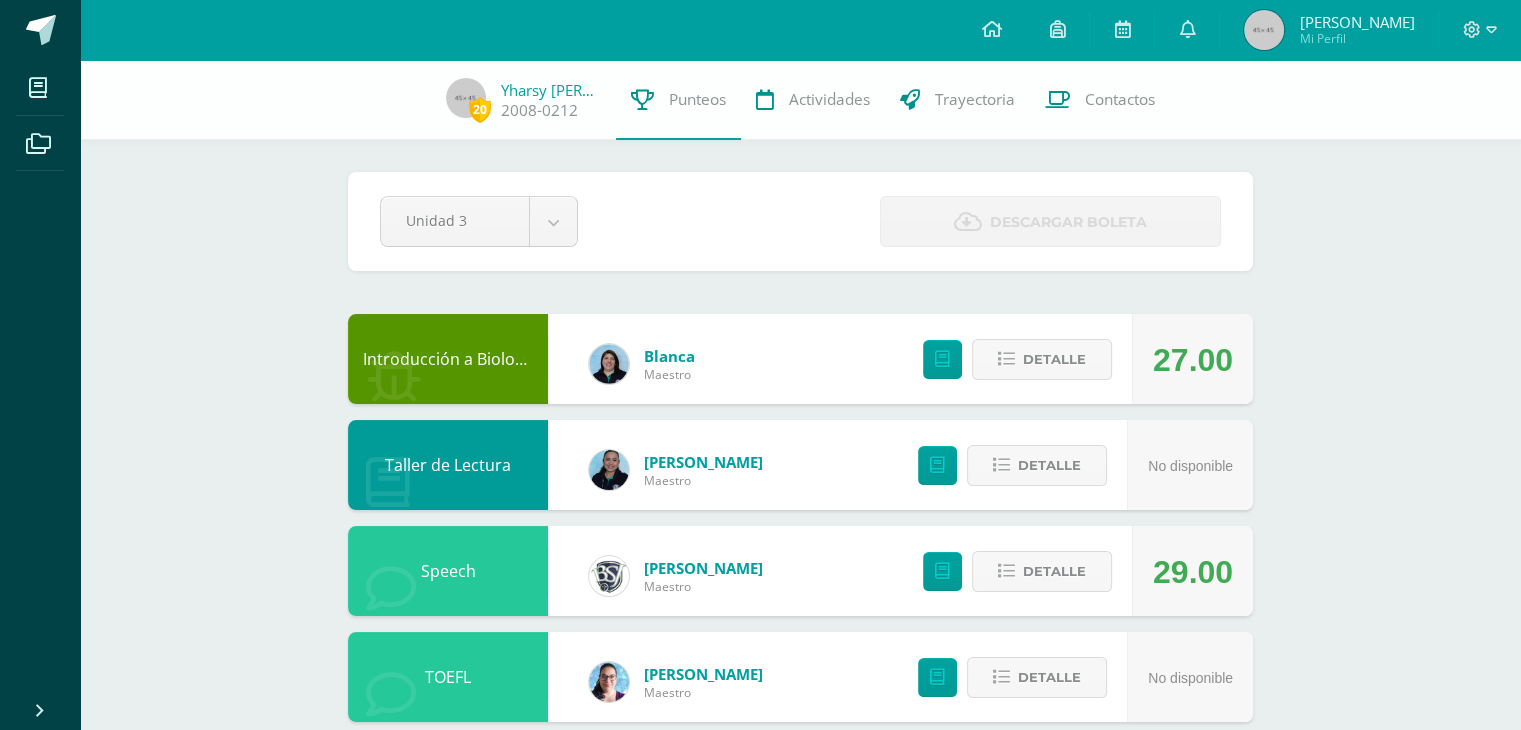 scroll, scrollTop: 100, scrollLeft: 0, axis: vertical 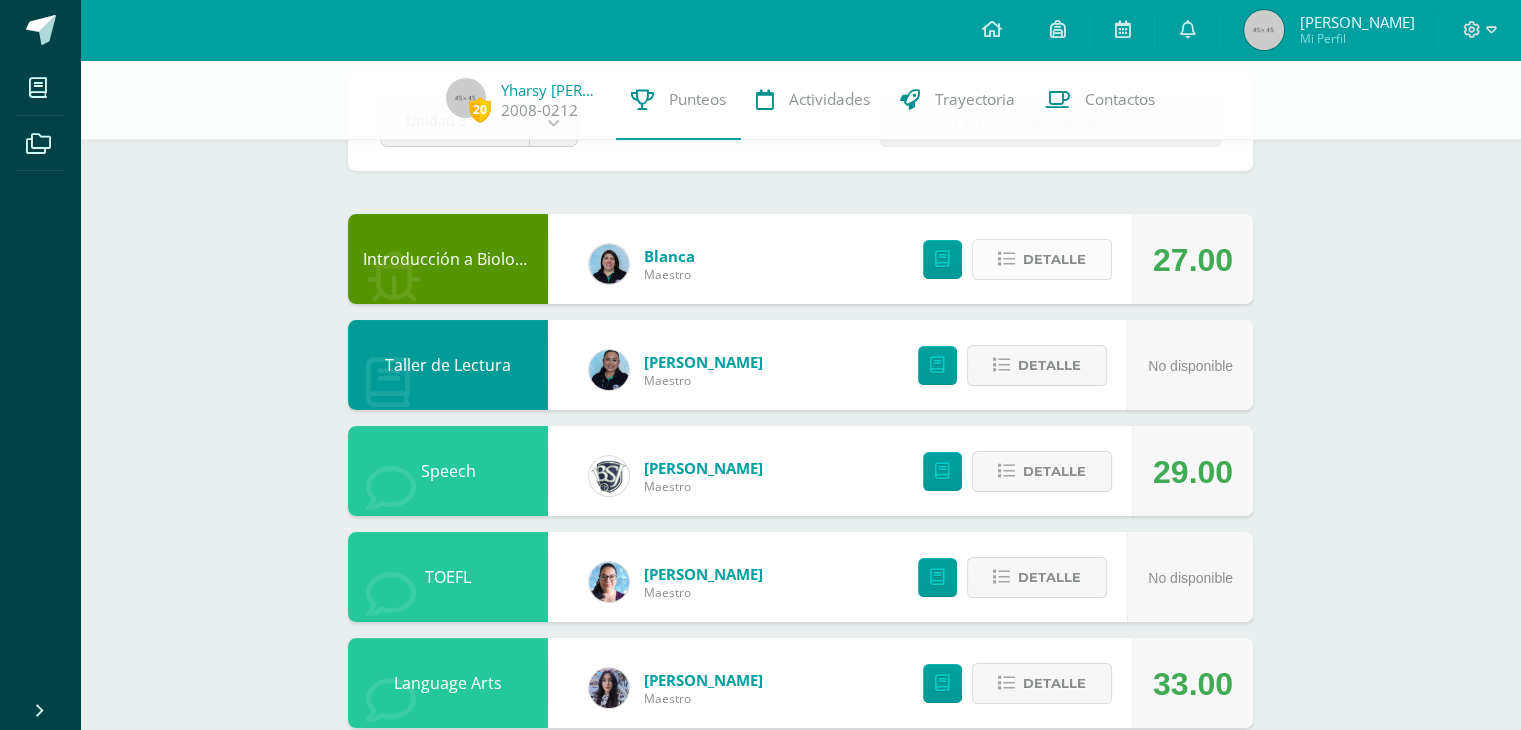 click on "Detalle" at bounding box center (1042, 259) 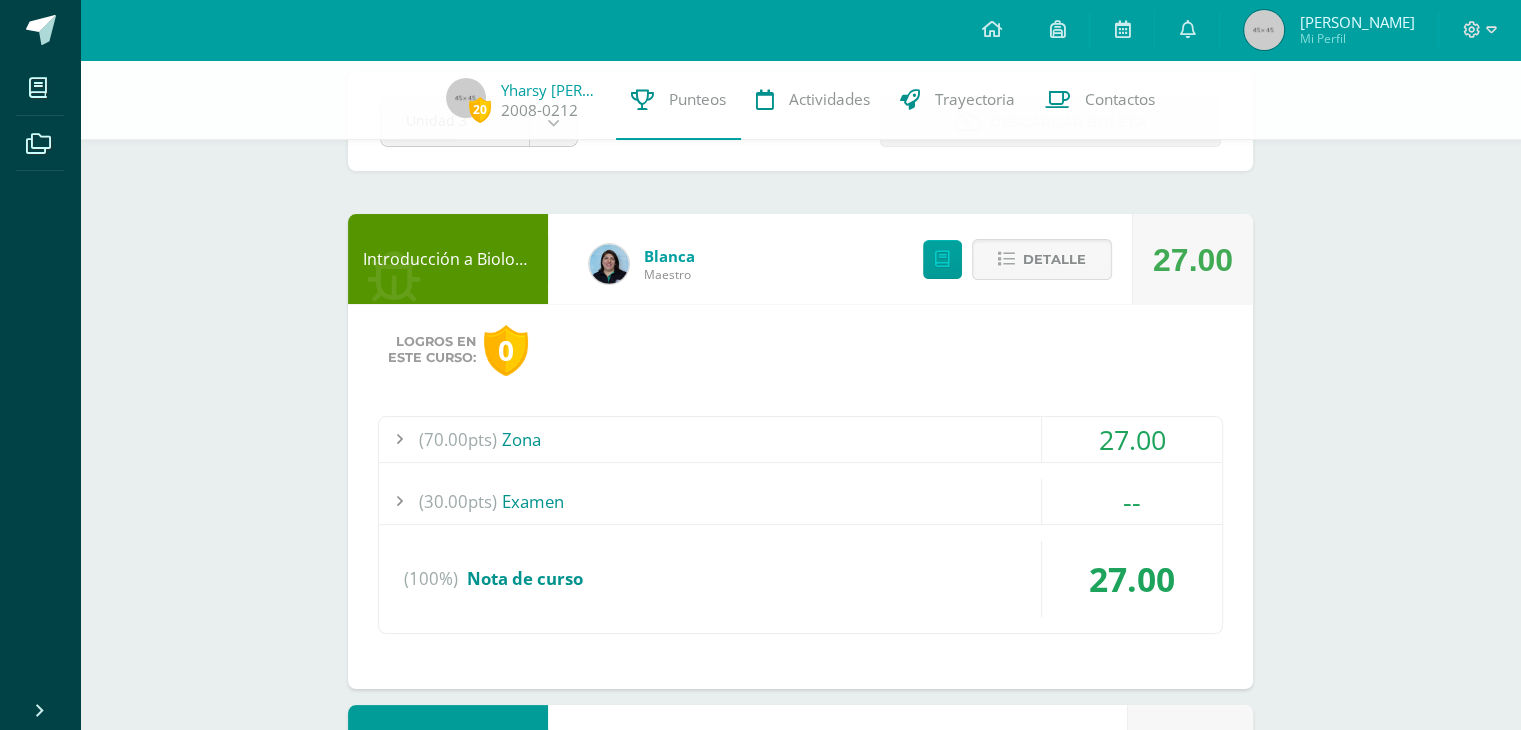 click on "27.00" at bounding box center [1132, 439] 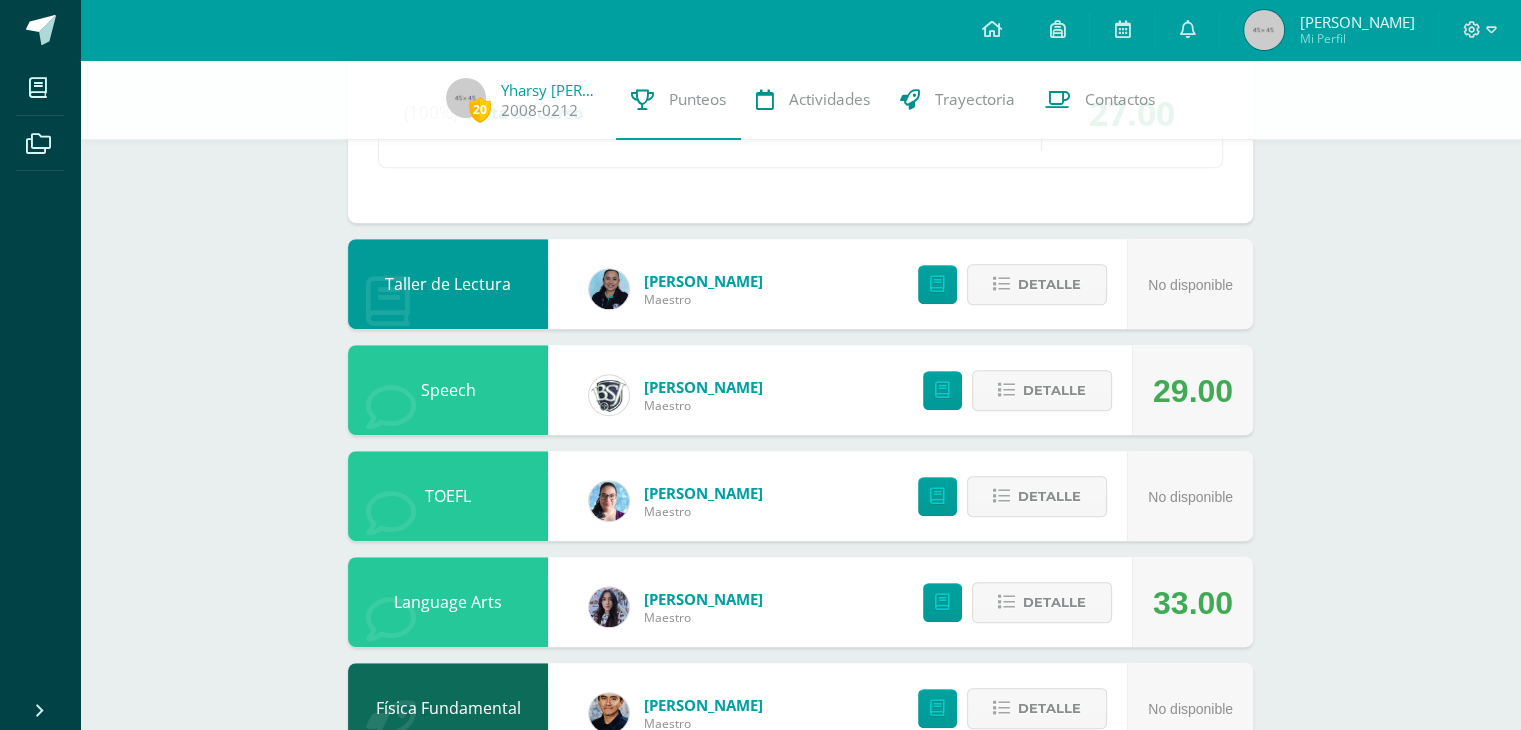 scroll, scrollTop: 1000, scrollLeft: 0, axis: vertical 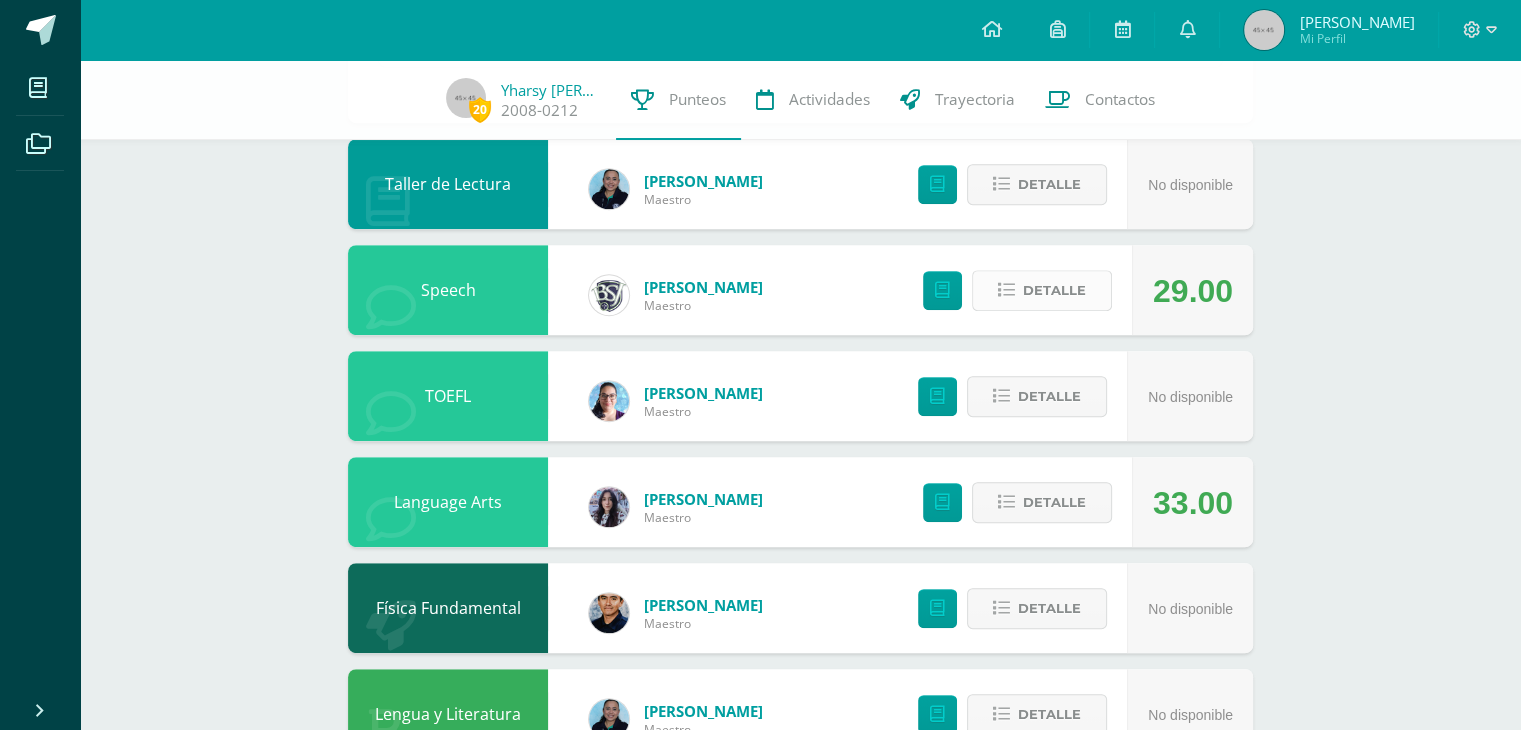 click on "Detalle" at bounding box center (1054, 290) 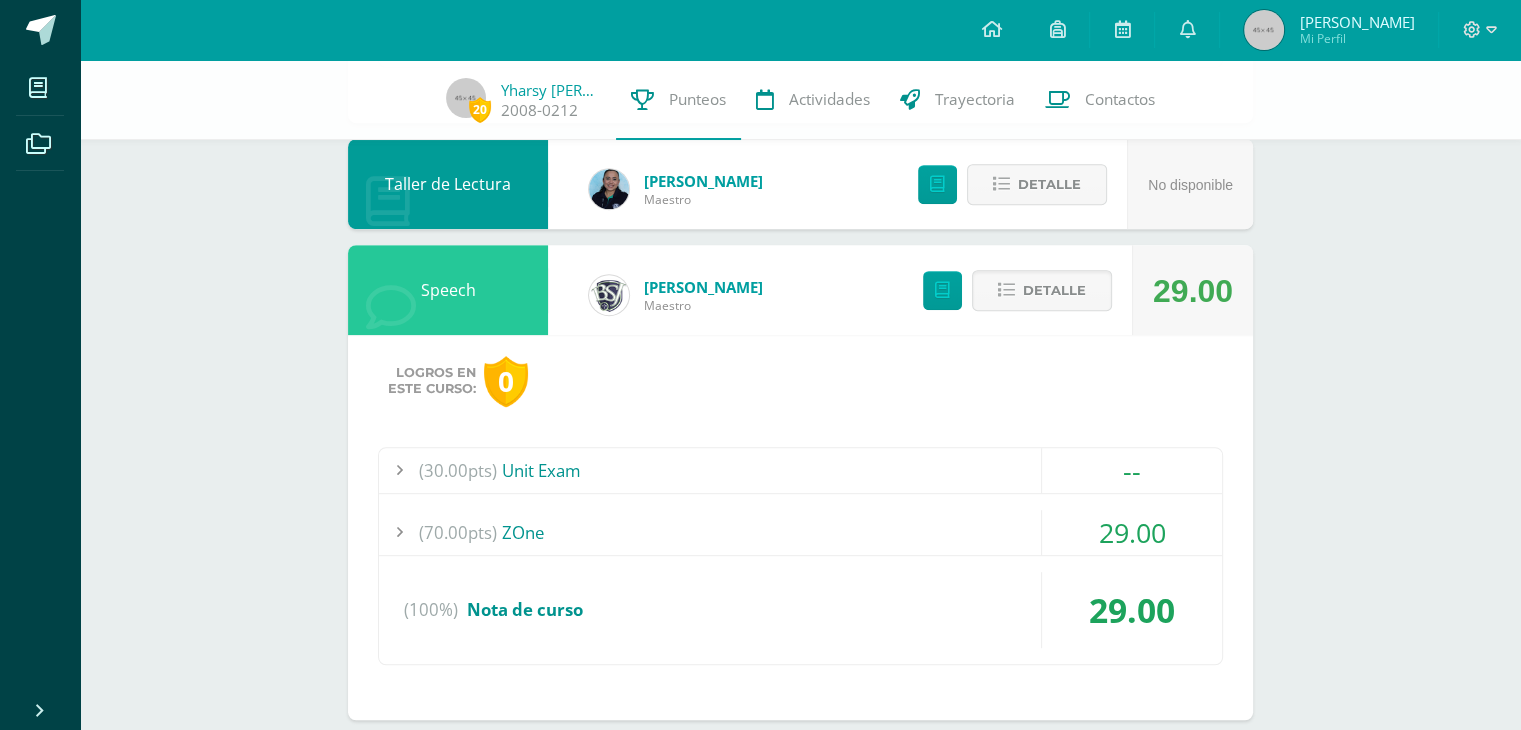 click on "29.00" at bounding box center (1132, 532) 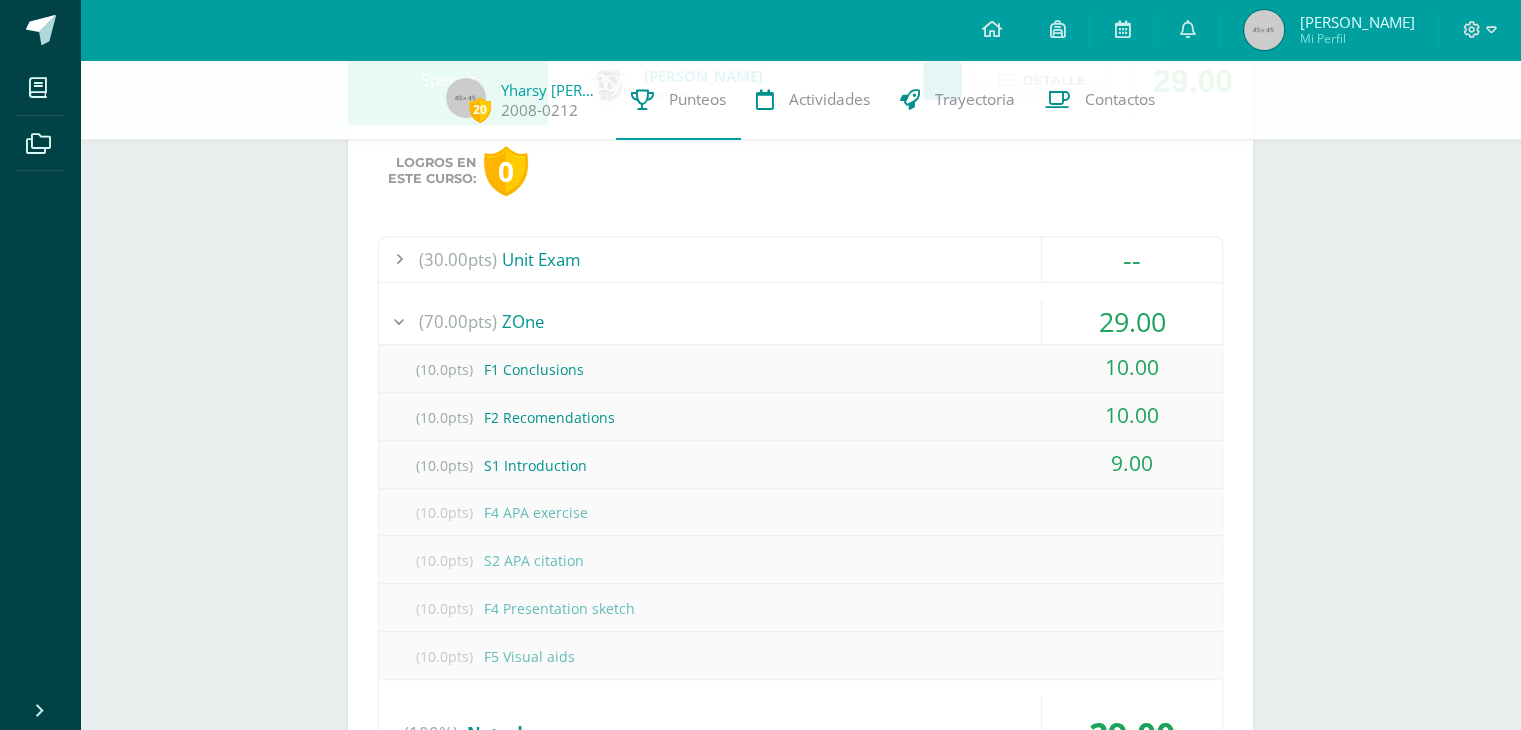 scroll, scrollTop: 867, scrollLeft: 0, axis: vertical 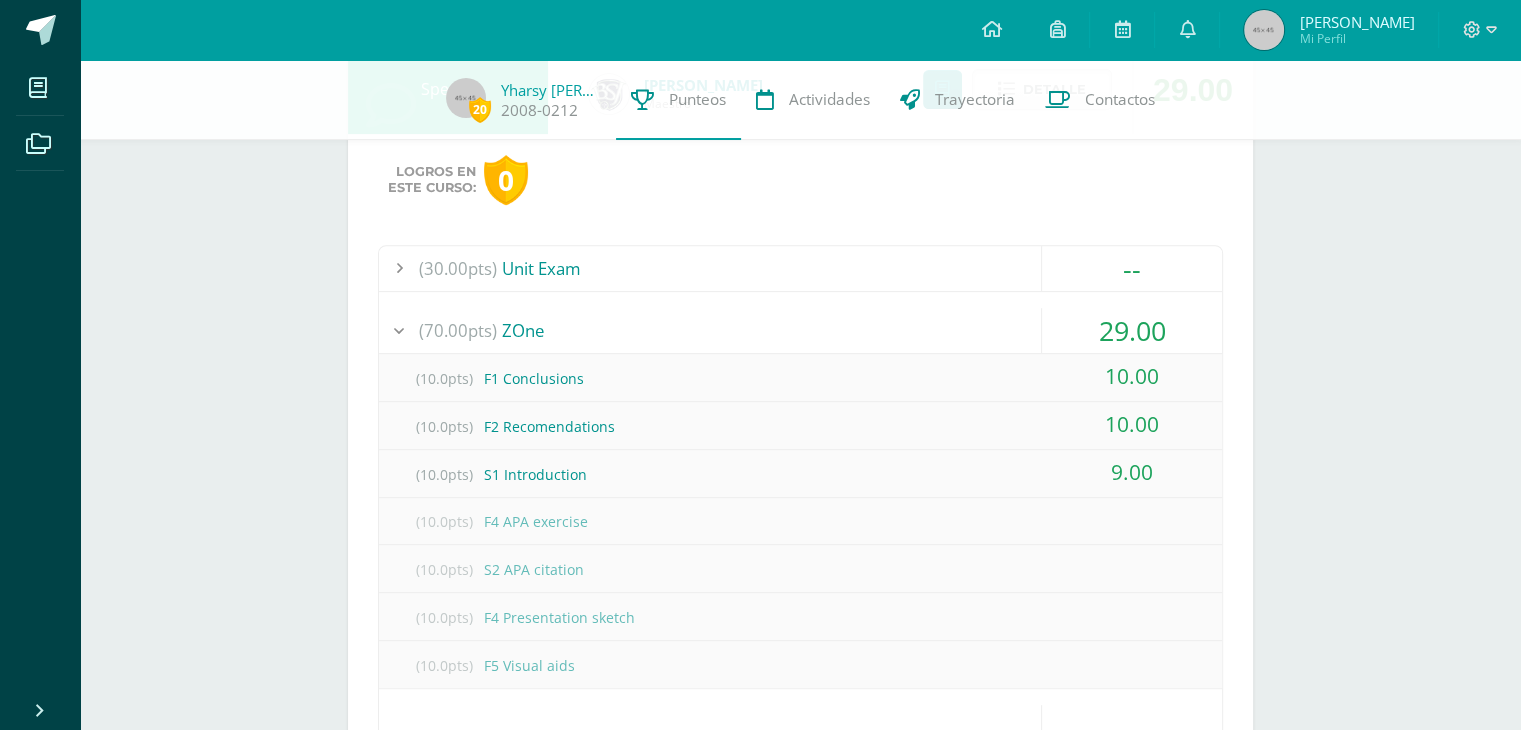 click on "29.00" at bounding box center (1132, 330) 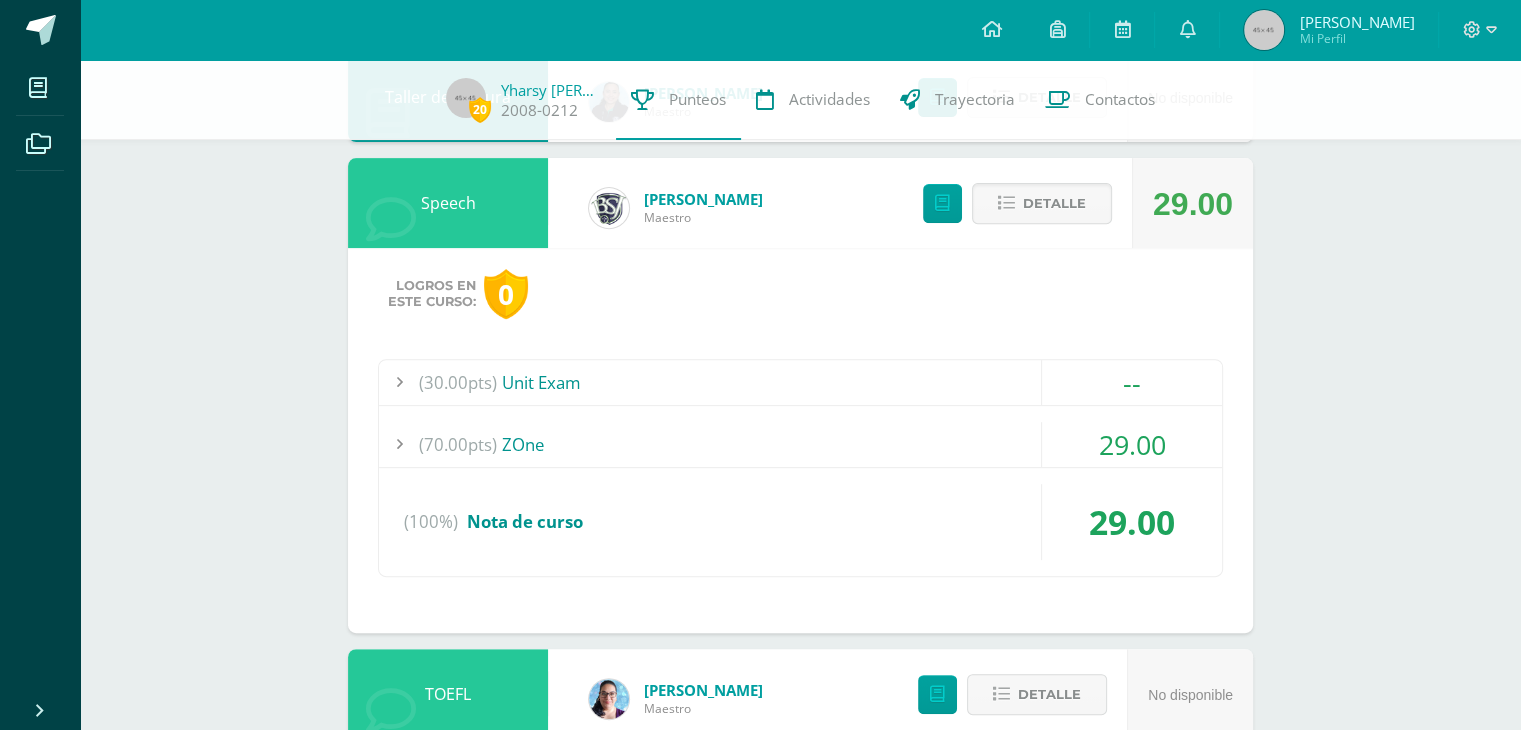 scroll, scrollTop: 667, scrollLeft: 0, axis: vertical 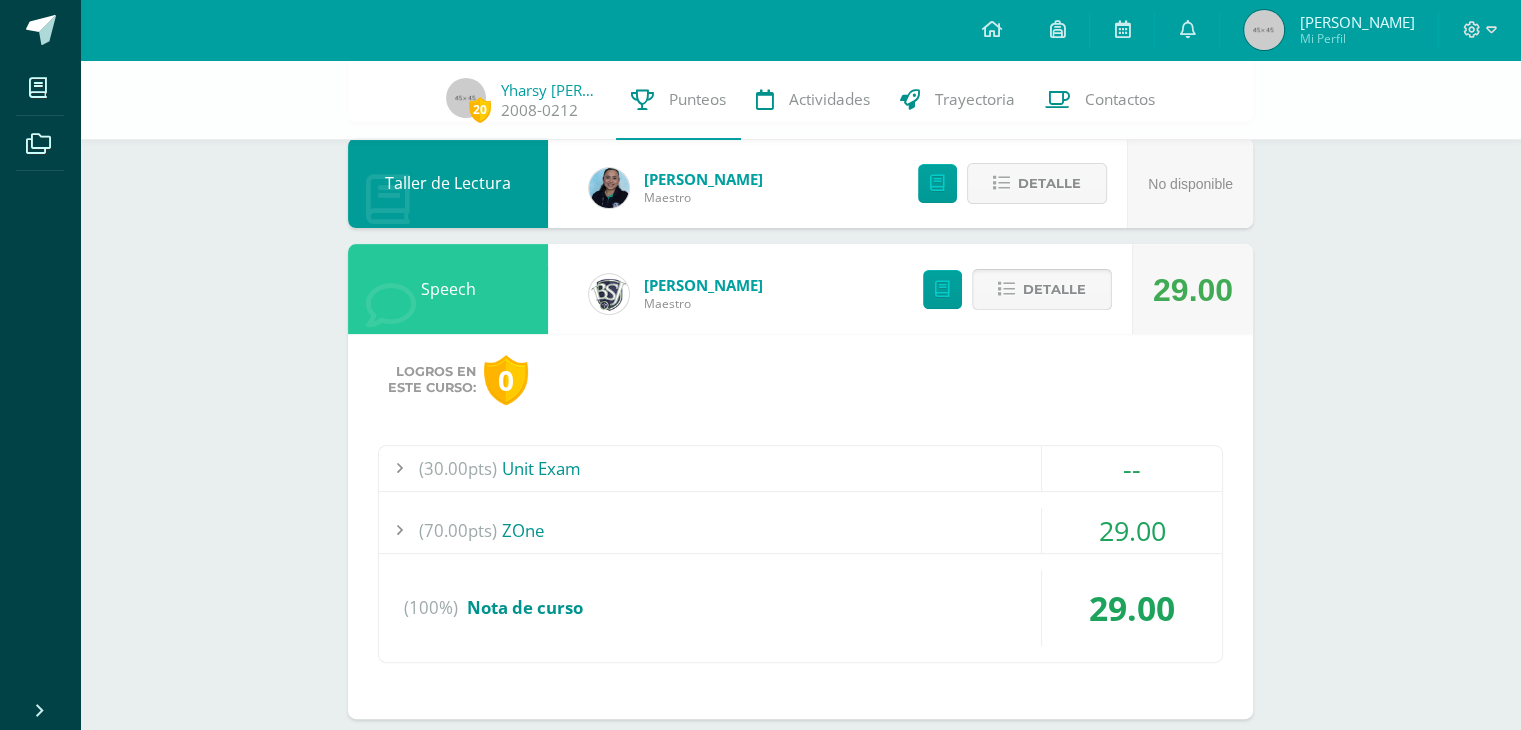 click on "Detalle" at bounding box center [1054, 289] 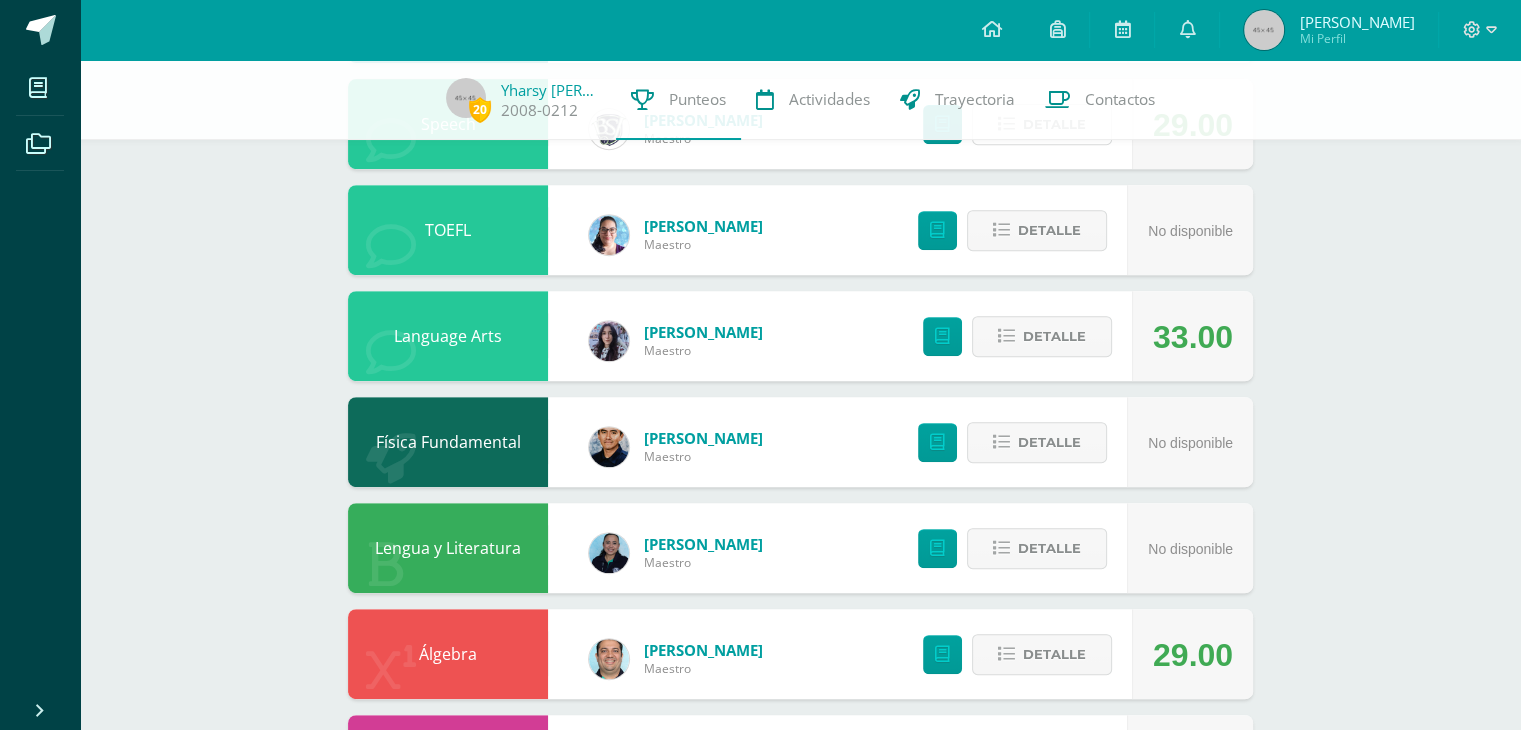 scroll, scrollTop: 867, scrollLeft: 0, axis: vertical 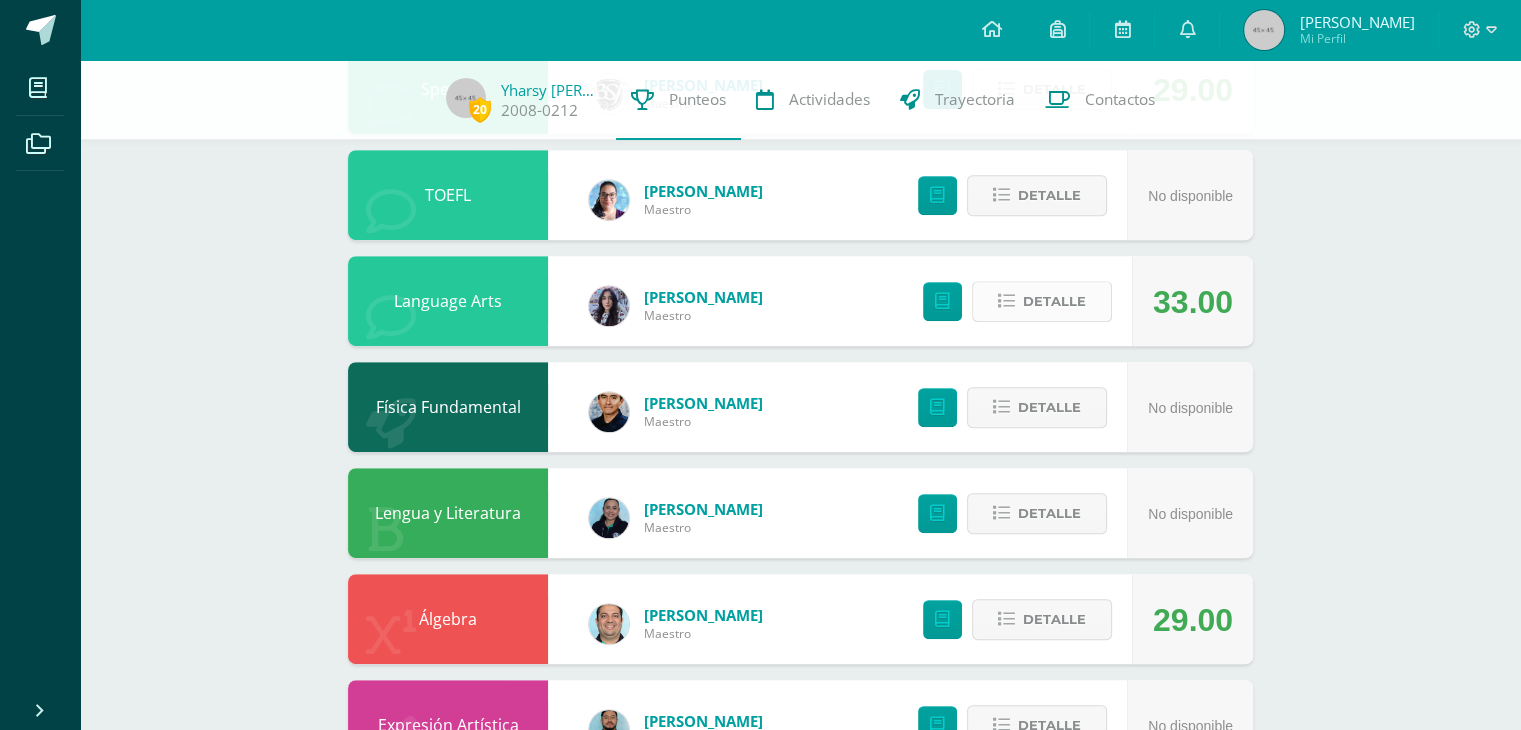 click on "Detalle" at bounding box center [1042, 301] 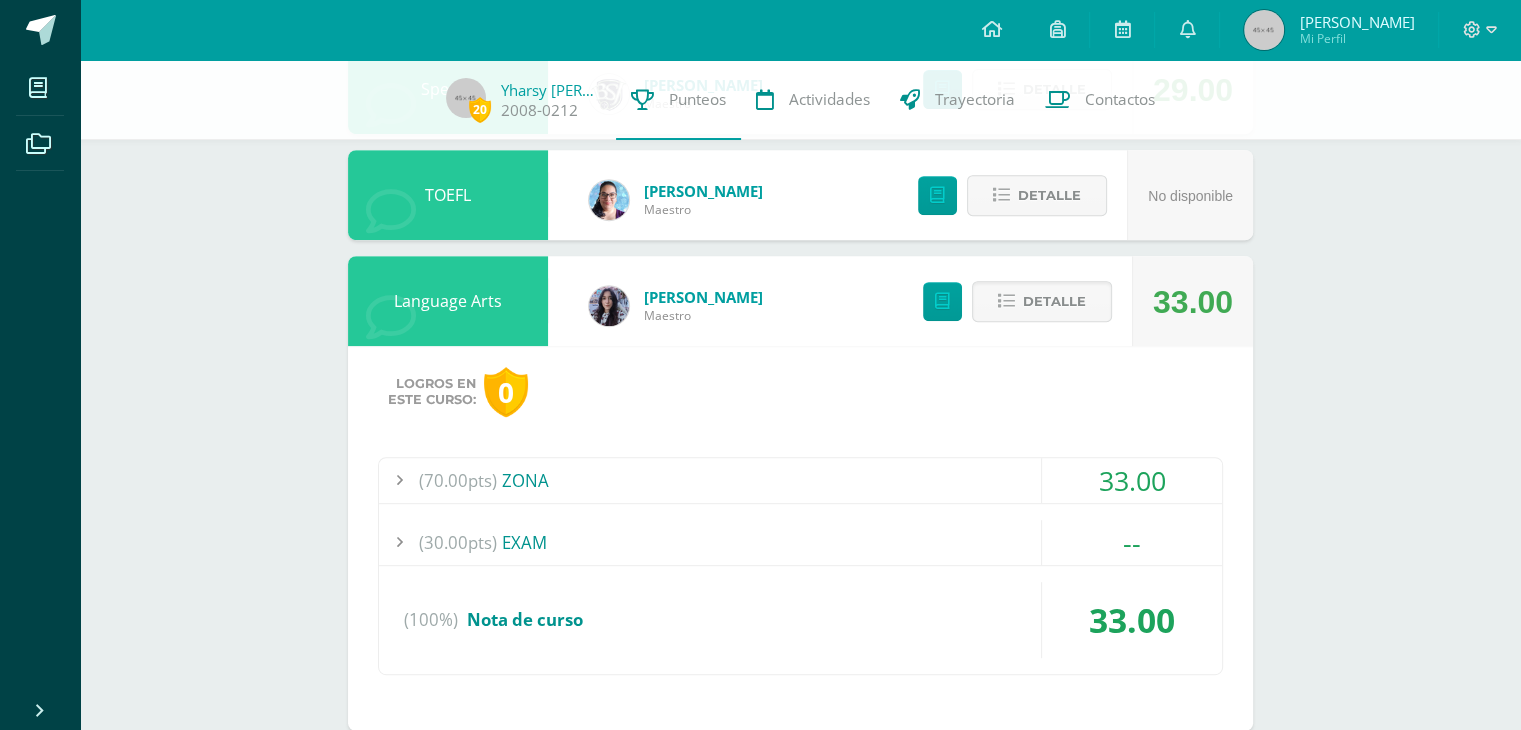 click on "33.00" at bounding box center [1132, 480] 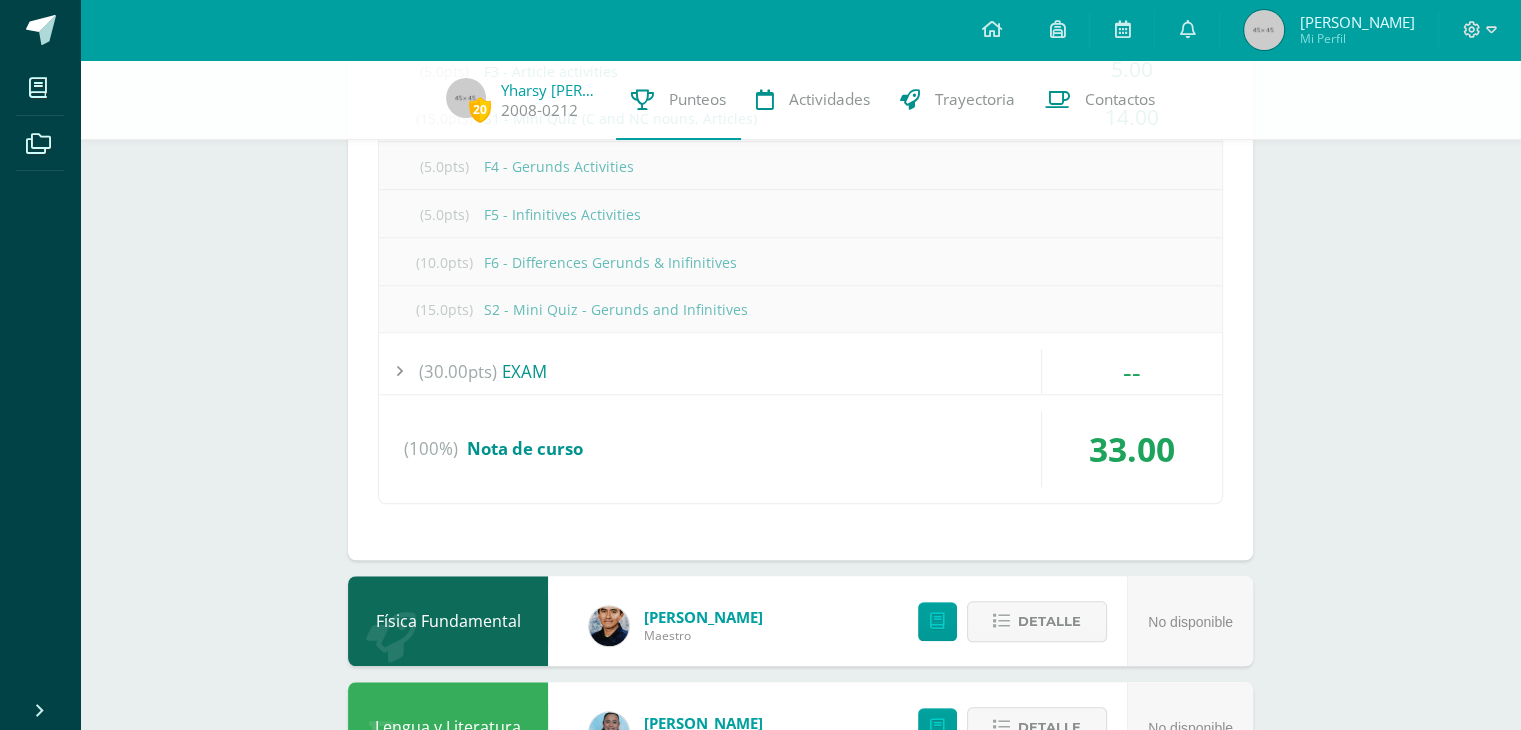 scroll, scrollTop: 1467, scrollLeft: 0, axis: vertical 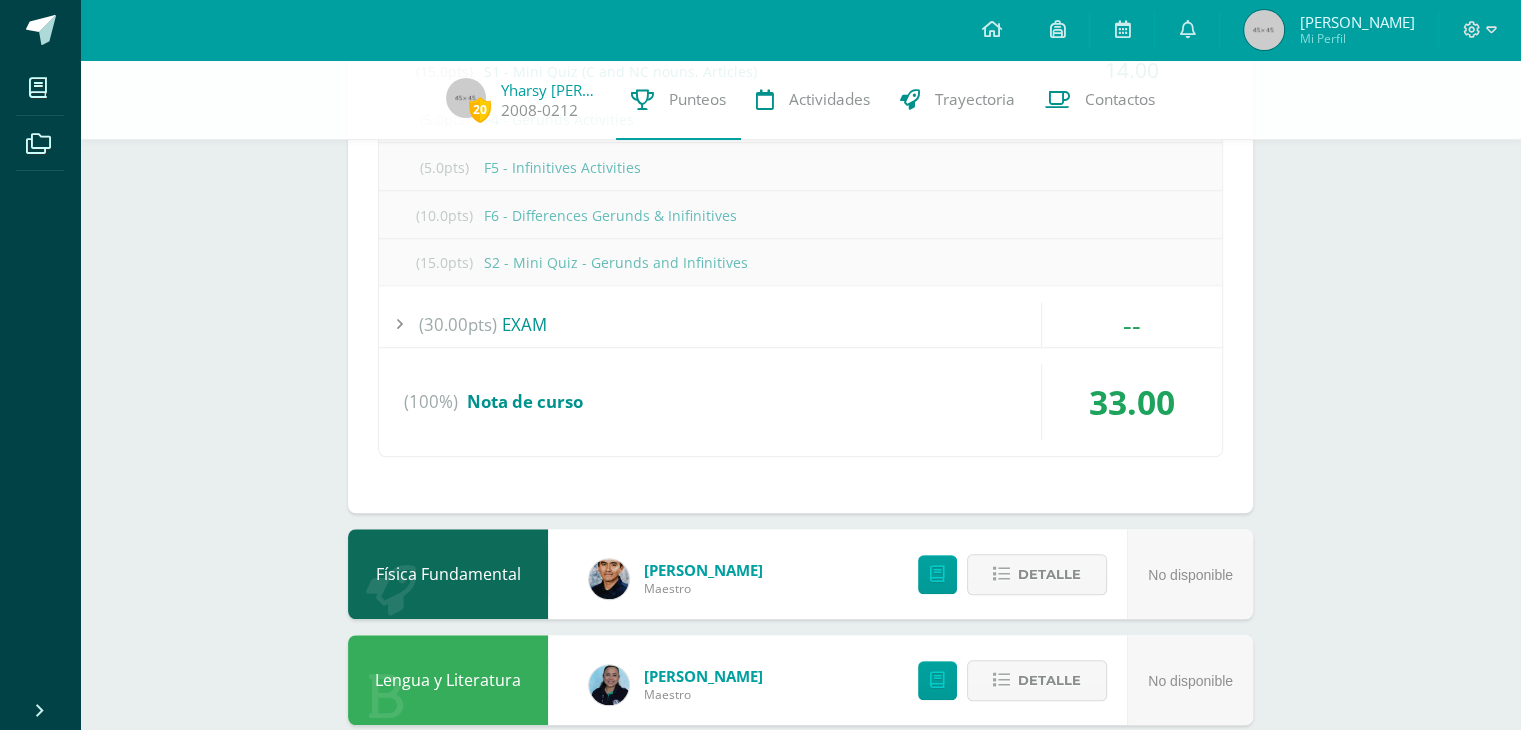 click on "33.00" at bounding box center [1132, 402] 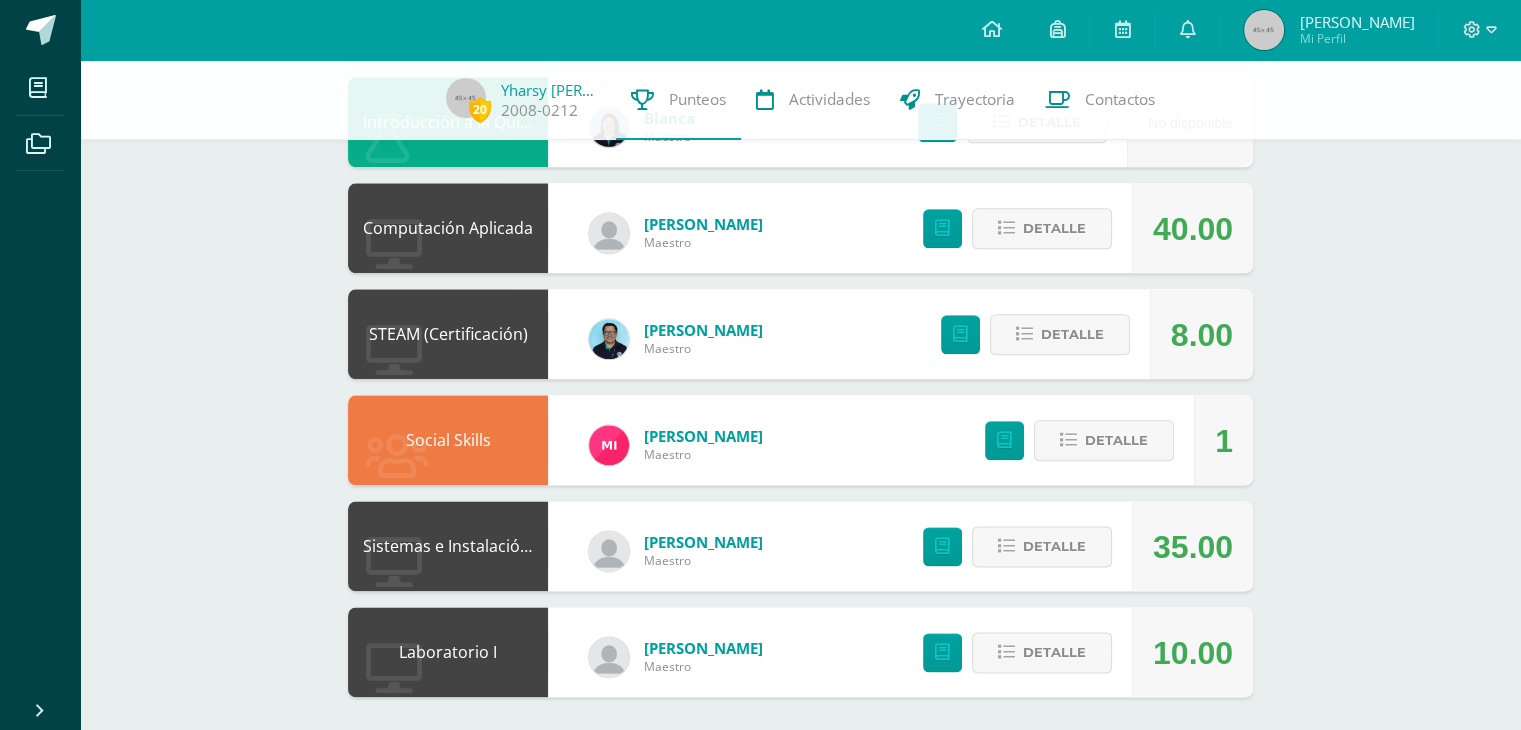 scroll, scrollTop: 2390, scrollLeft: 0, axis: vertical 